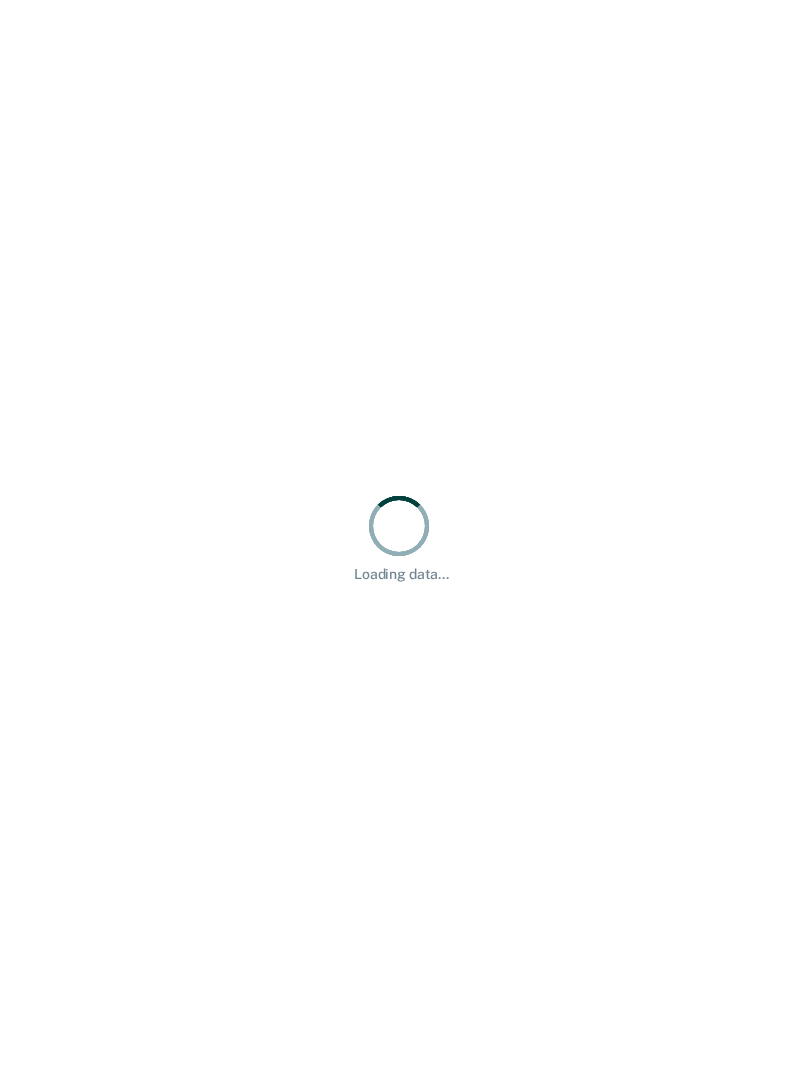 scroll, scrollTop: 0, scrollLeft: 0, axis: both 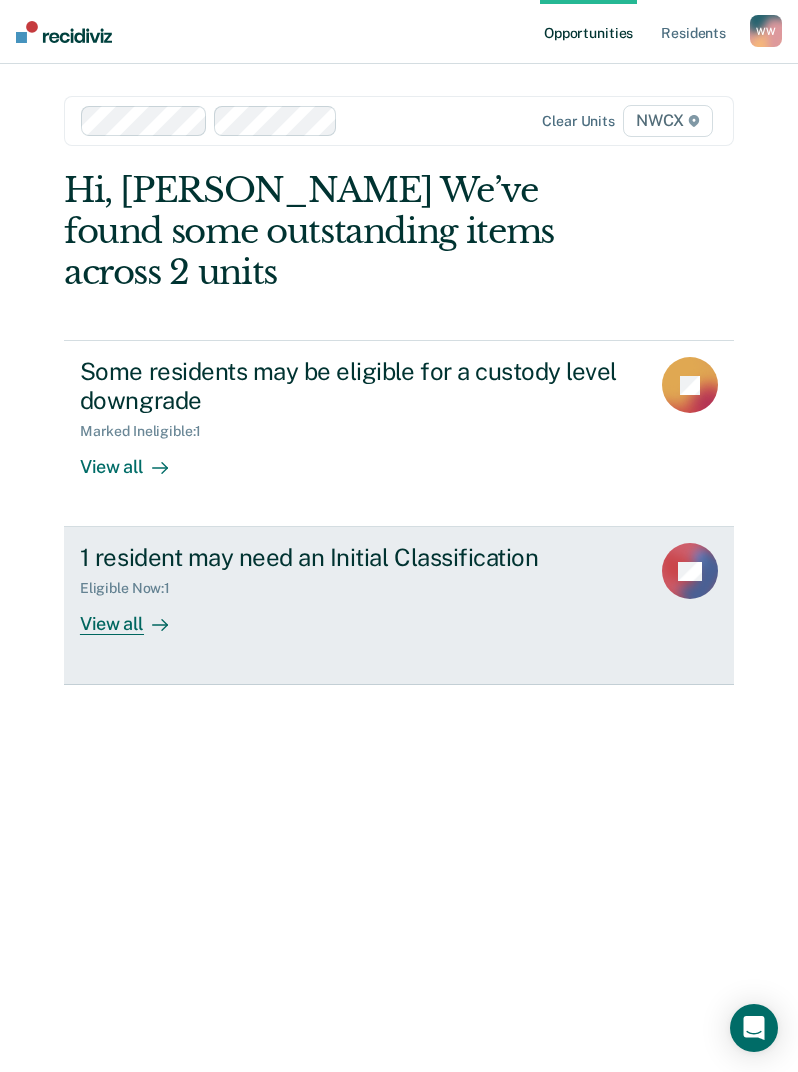 click on "1  resident may need an Initial Classification Eligible Now :  1 View all   TP" at bounding box center (399, 605) 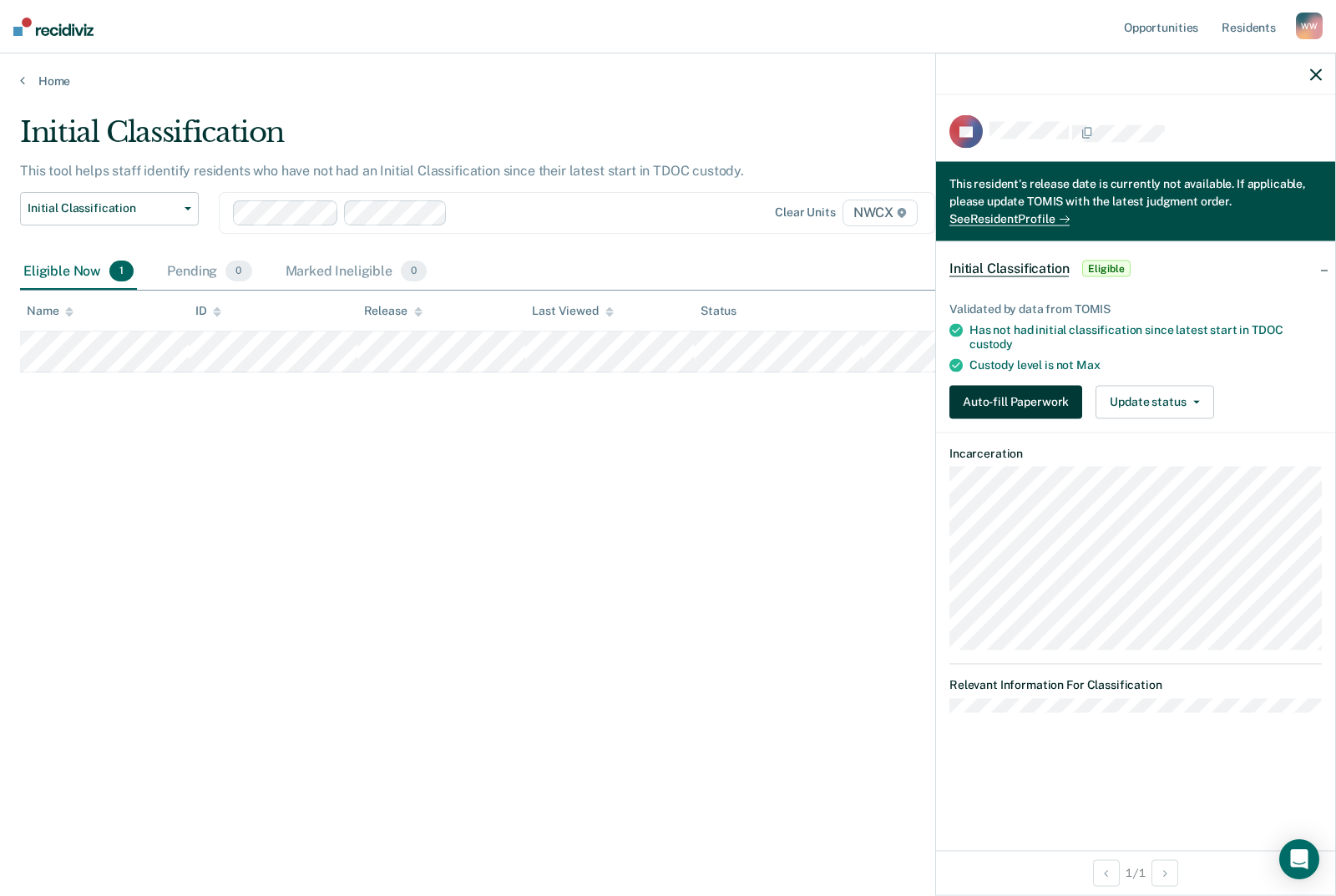 click on "Auto-fill Paperwork" at bounding box center (1015, 402) 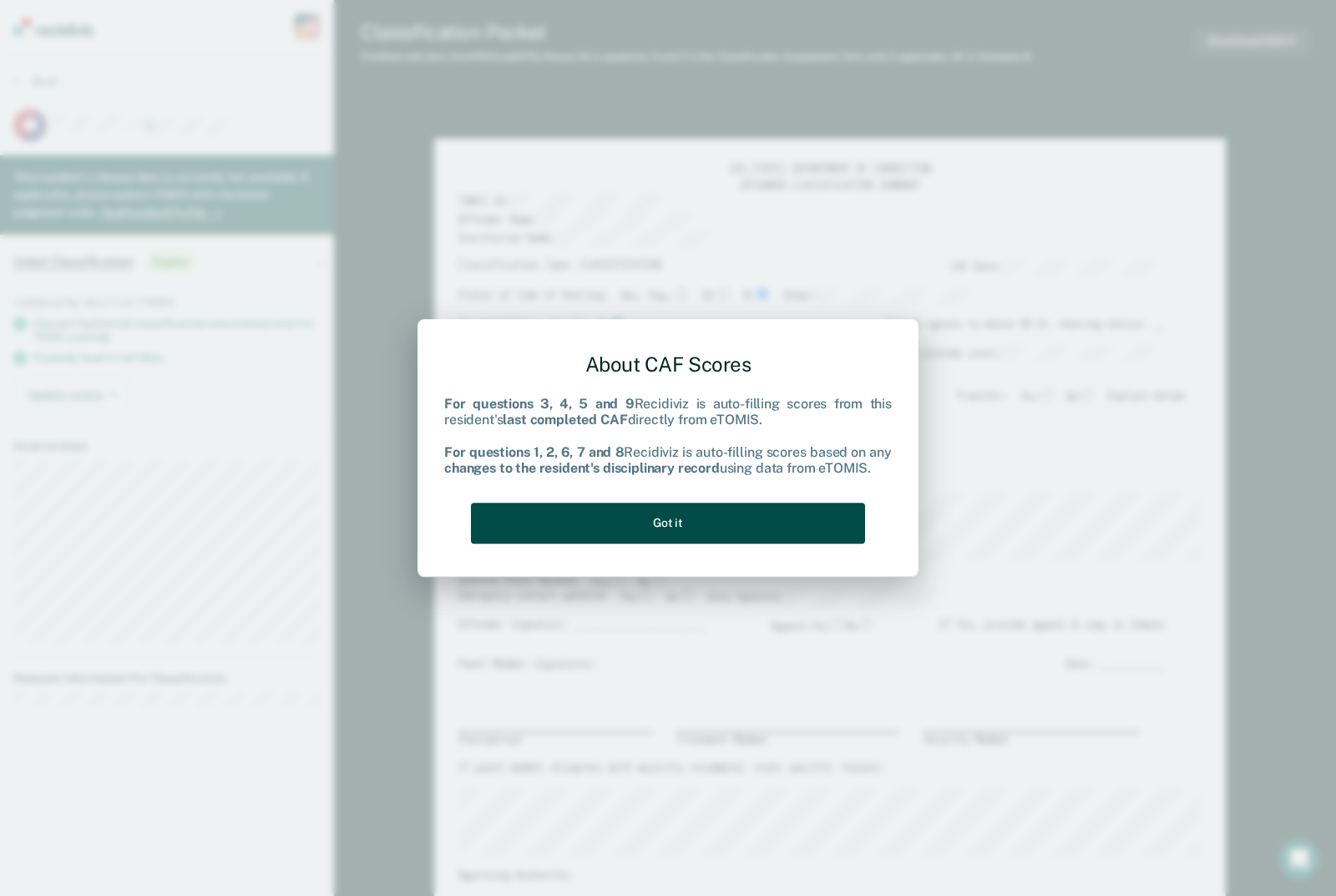 click on "Got it" at bounding box center (668, 523) 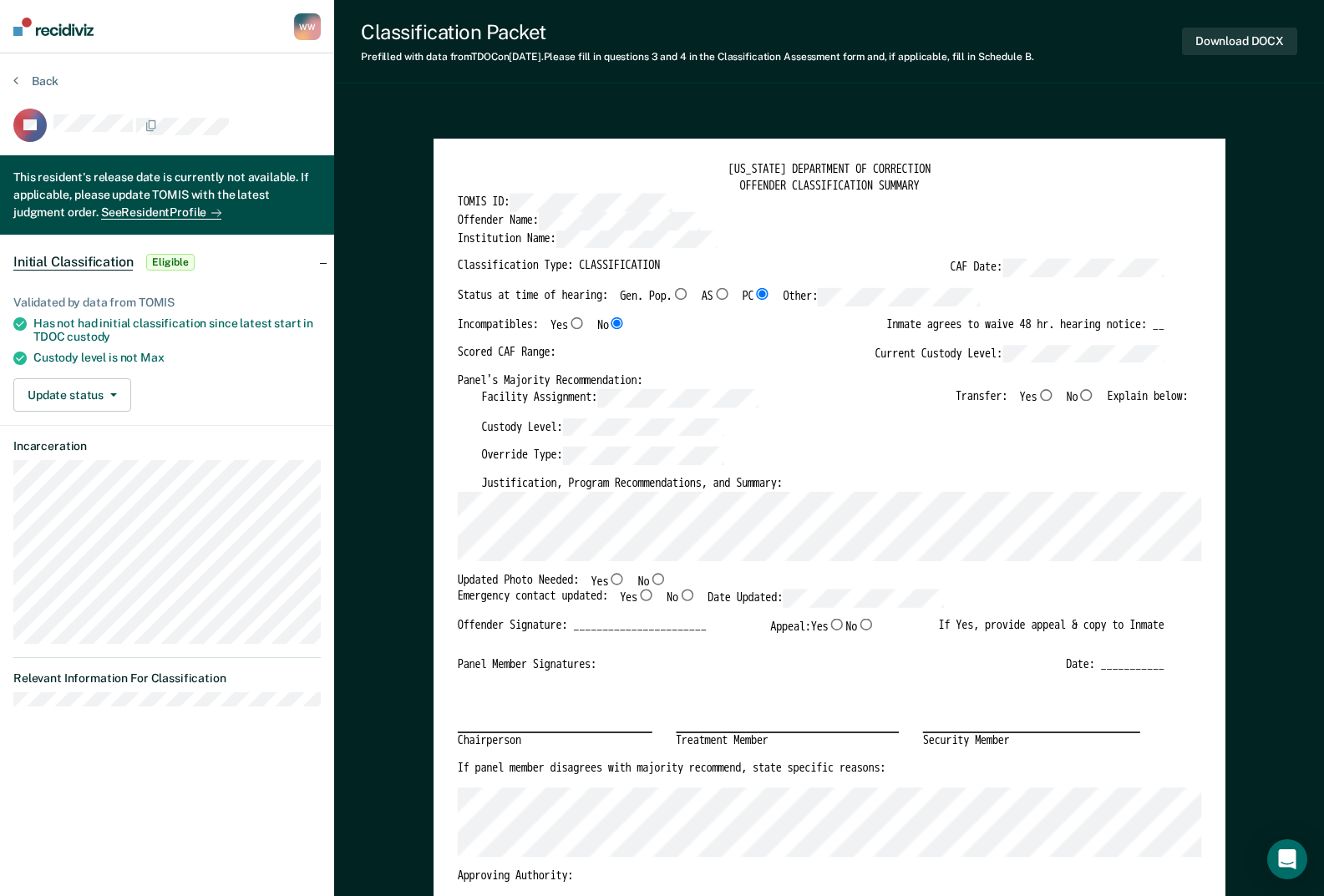 click on "No" at bounding box center [1086, 395] 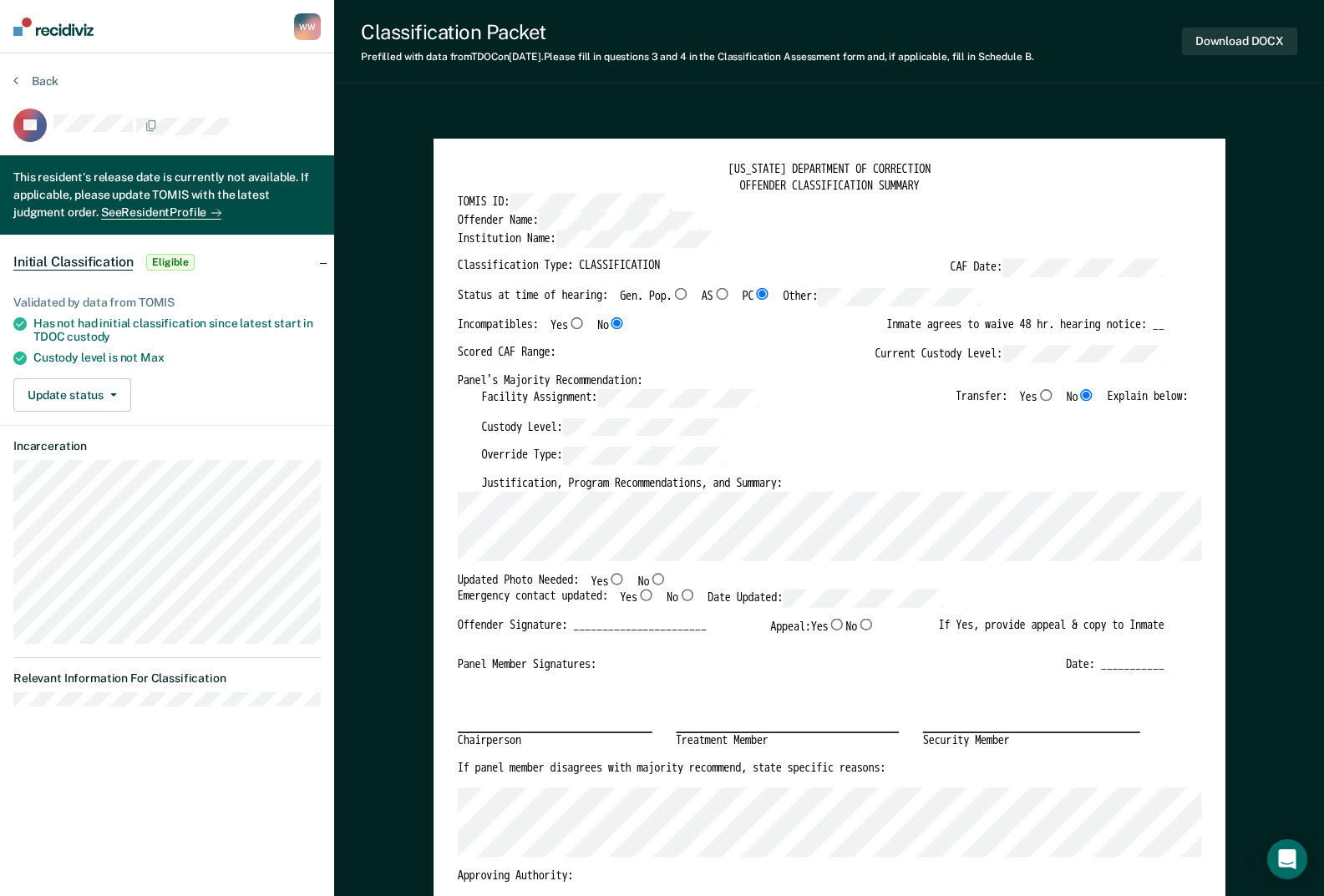 type on "x" 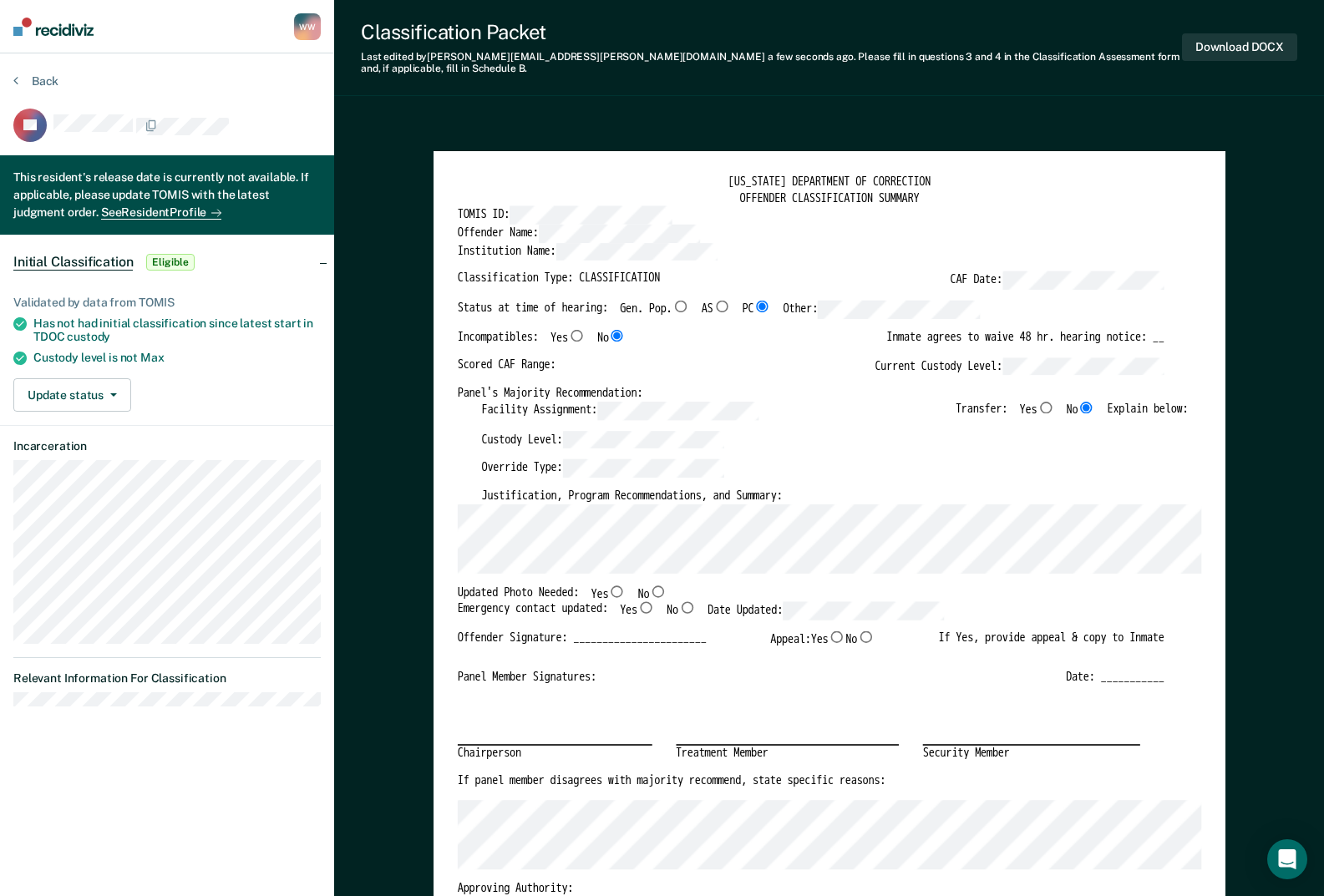 click on "Custody Level:" at bounding box center [834, 444] 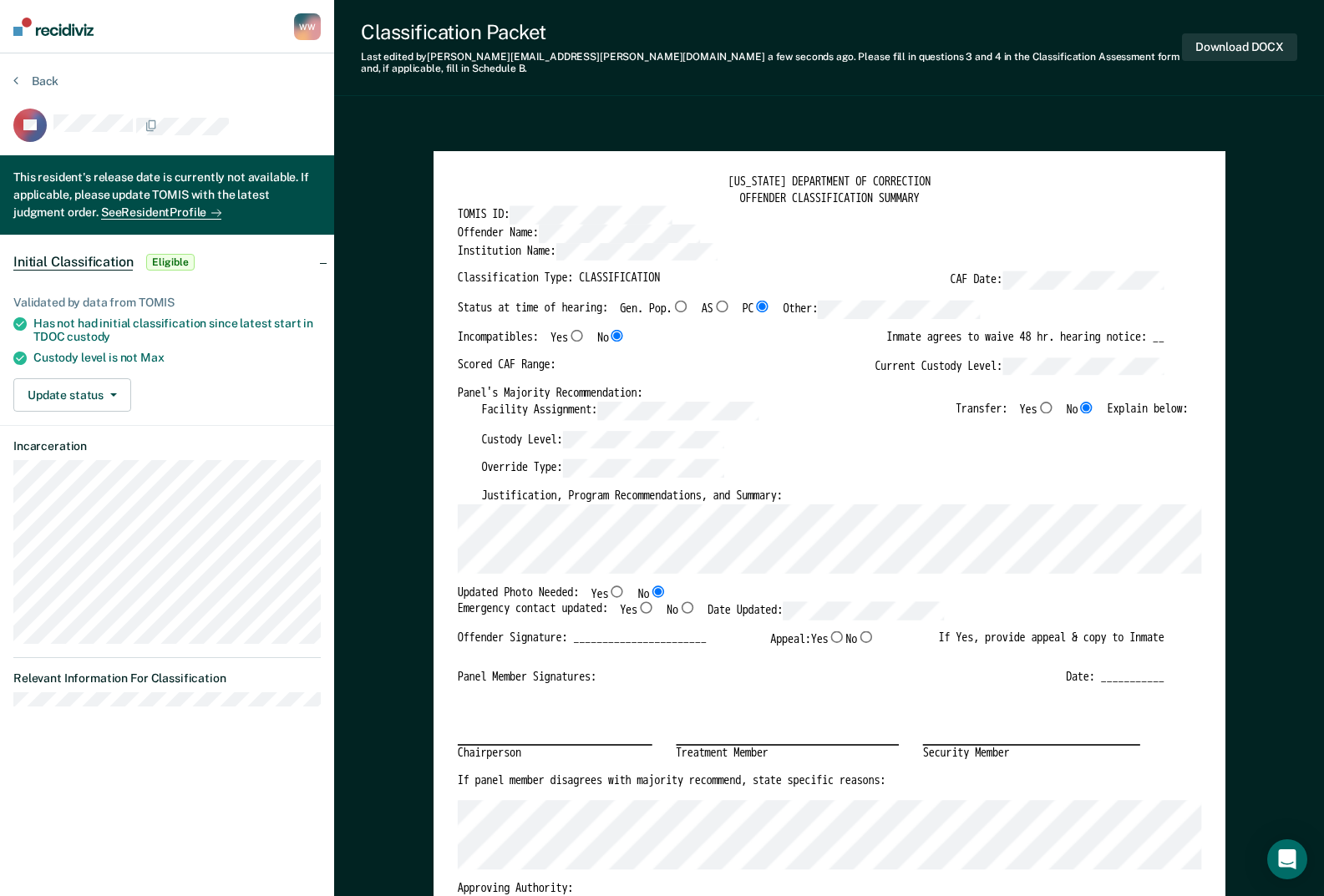 type on "x" 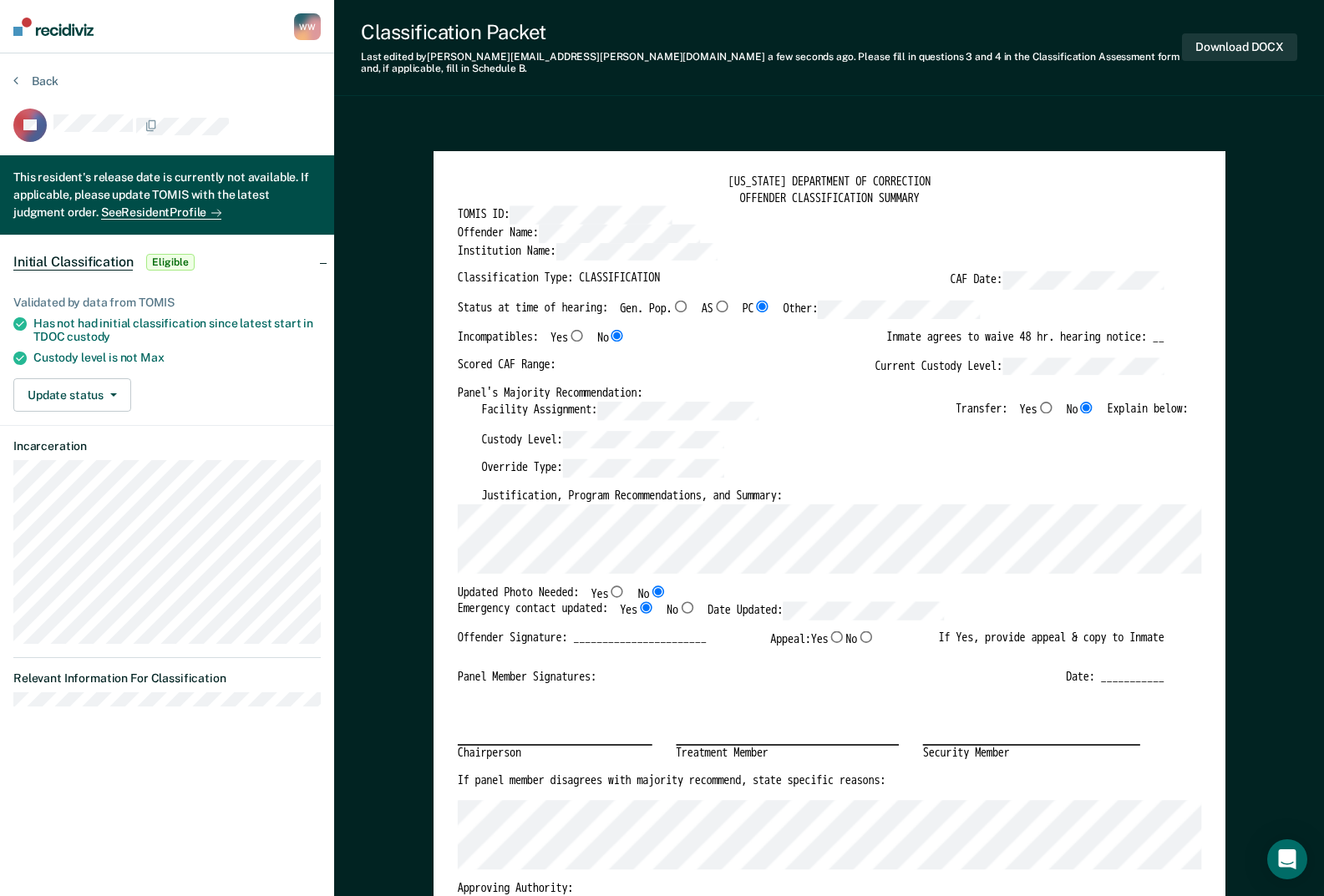 type on "x" 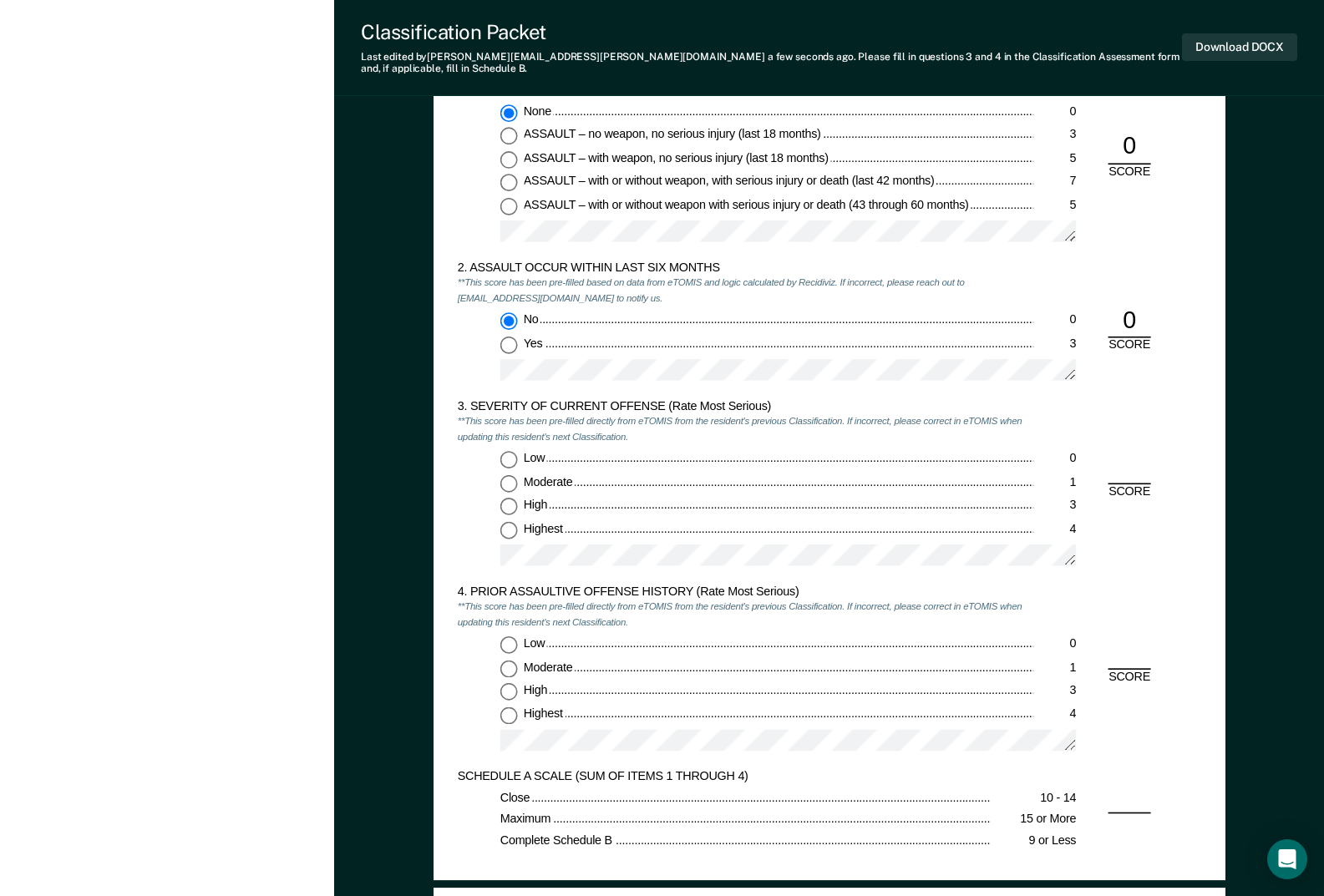 scroll, scrollTop: 1420, scrollLeft: 0, axis: vertical 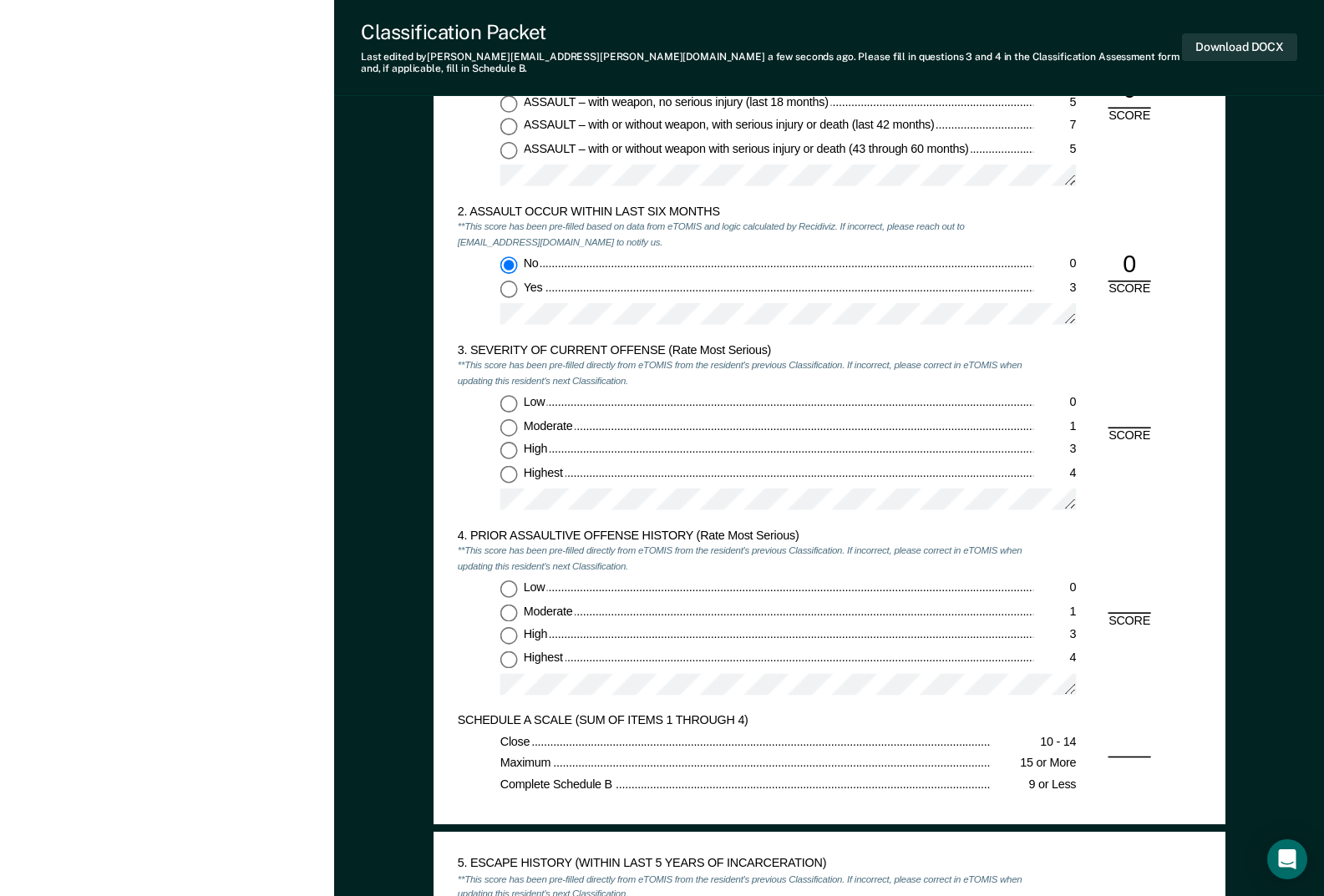 click on "Highest 4" at bounding box center [508, 473] 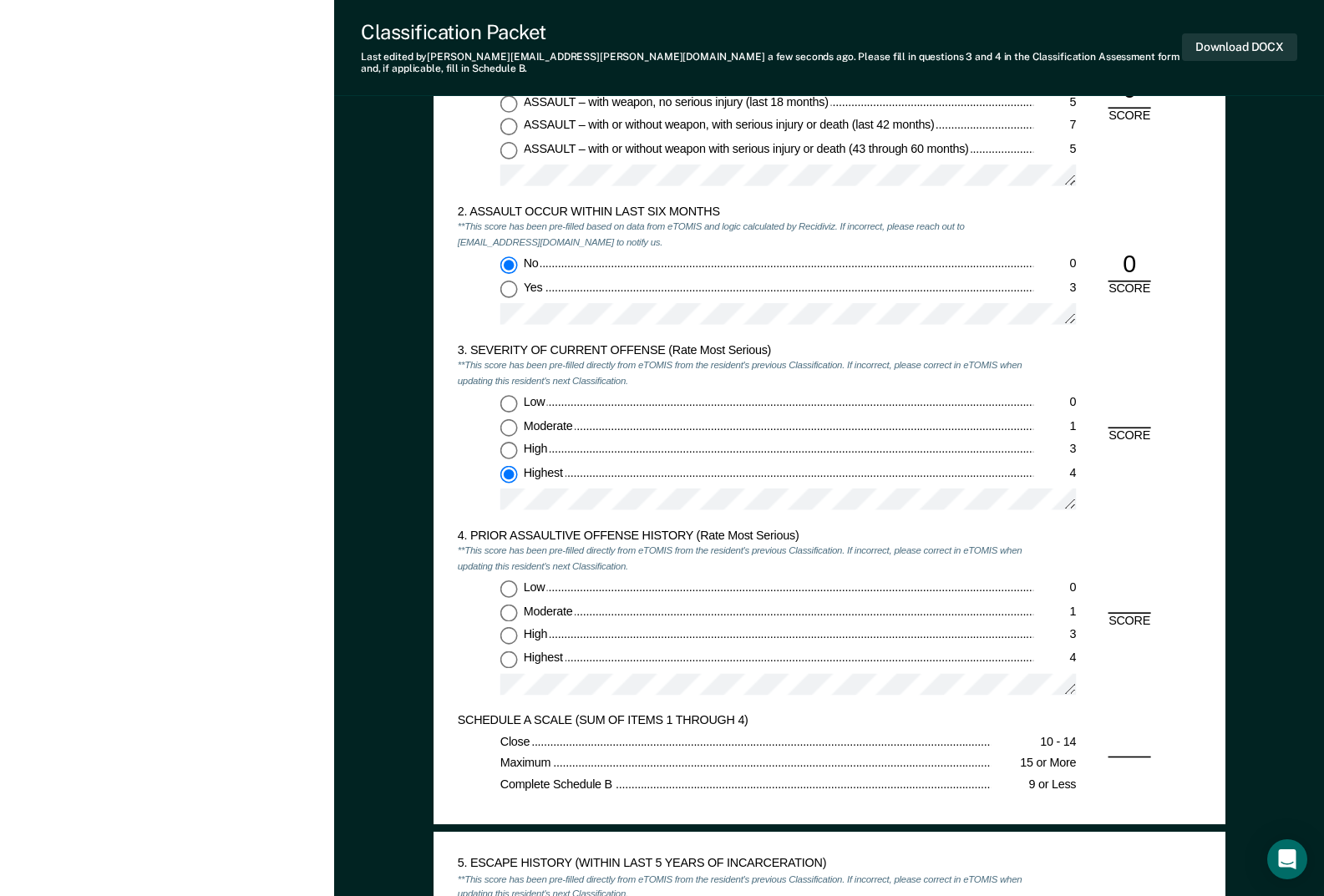 type on "x" 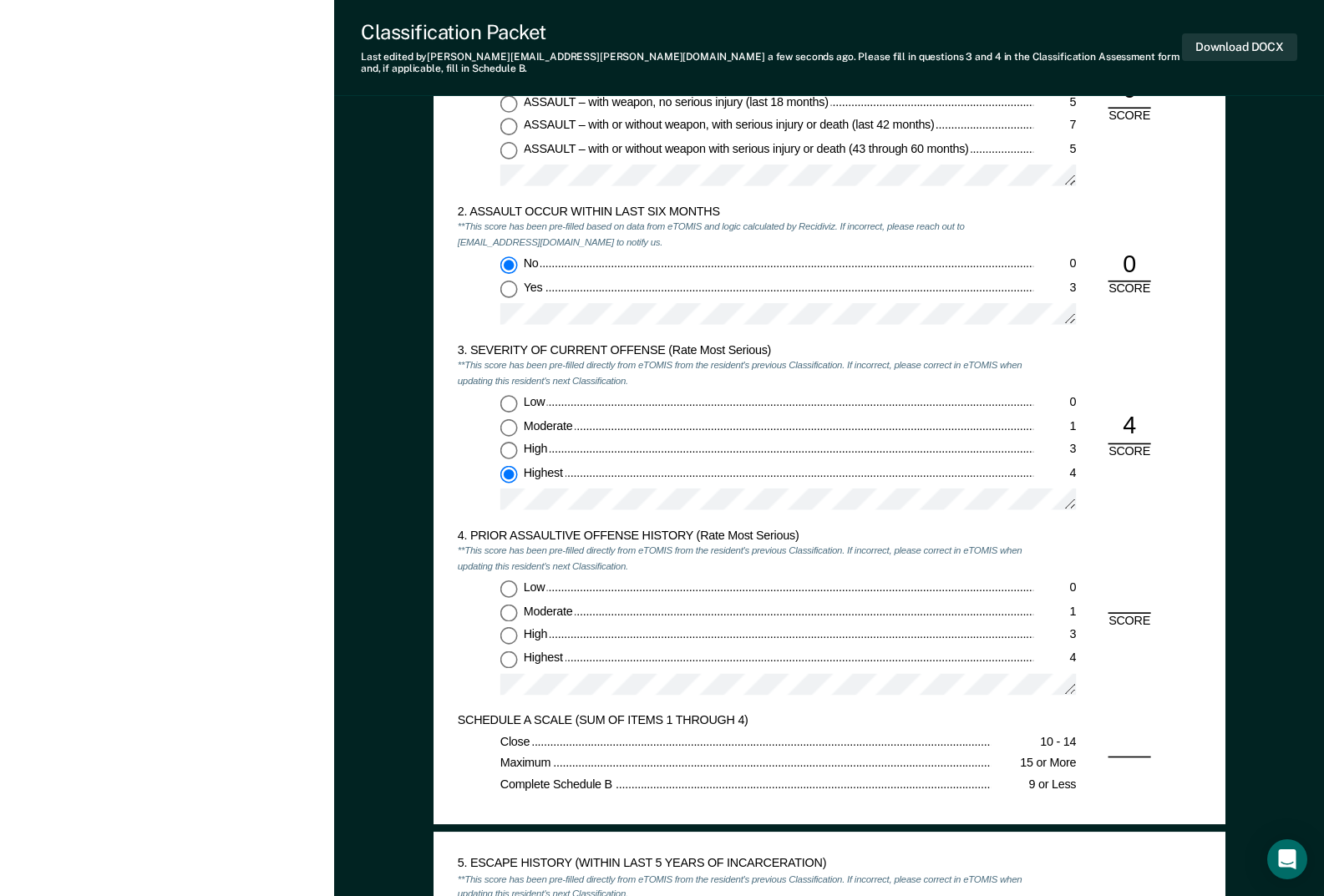 click on "4. PRIOR ASSAULTIVE OFFENSE HISTORY (Rate Most Serious) **This score has been pre-filled directly from eTOMIS from the resident's previous Classification. If incorrect, please correct in eTOMIS when updating this resident's next Classification. Low 0 Moderate 1 High 3 Highest 4 SCORE" at bounding box center [829, 620] 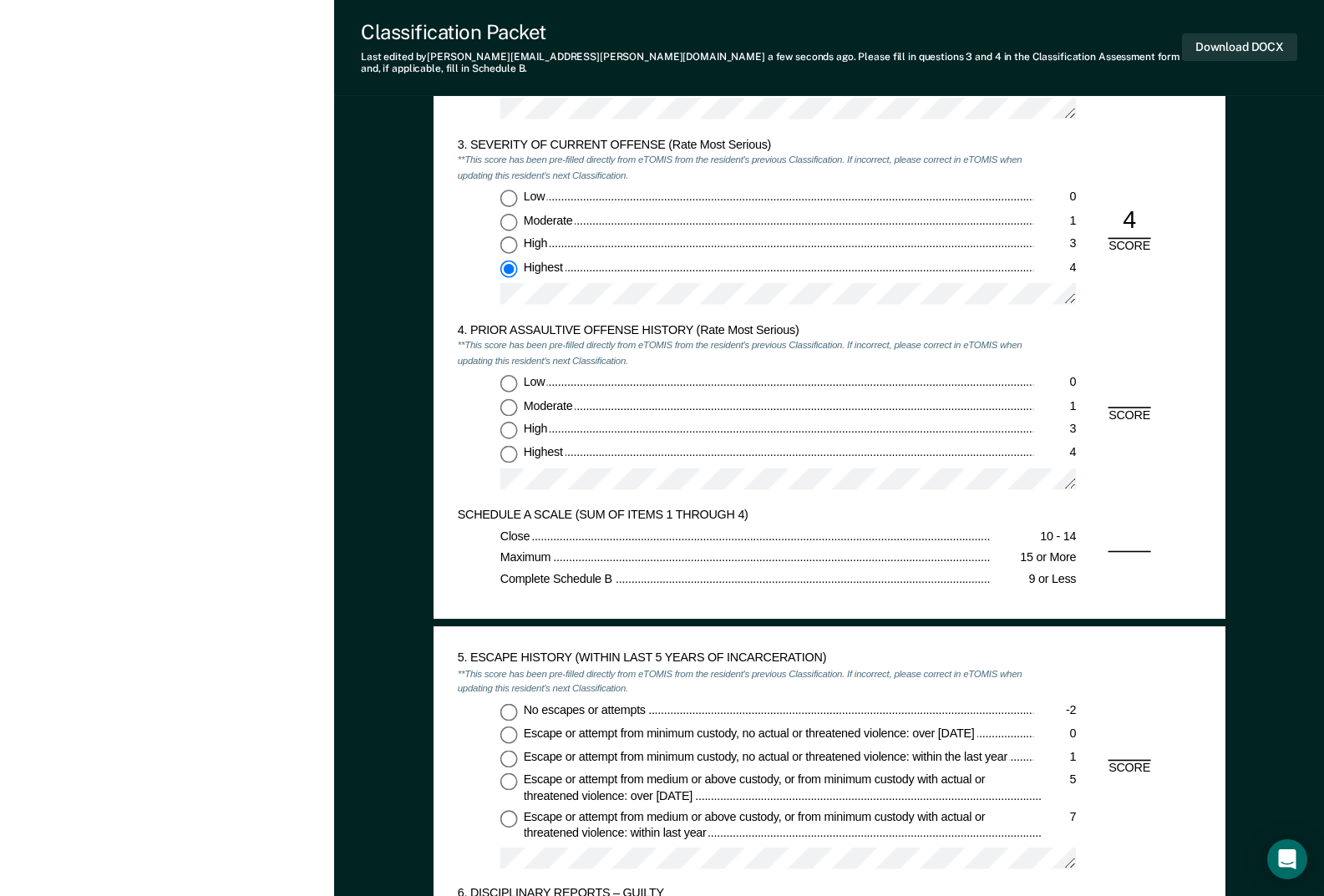 scroll, scrollTop: 1670, scrollLeft: 0, axis: vertical 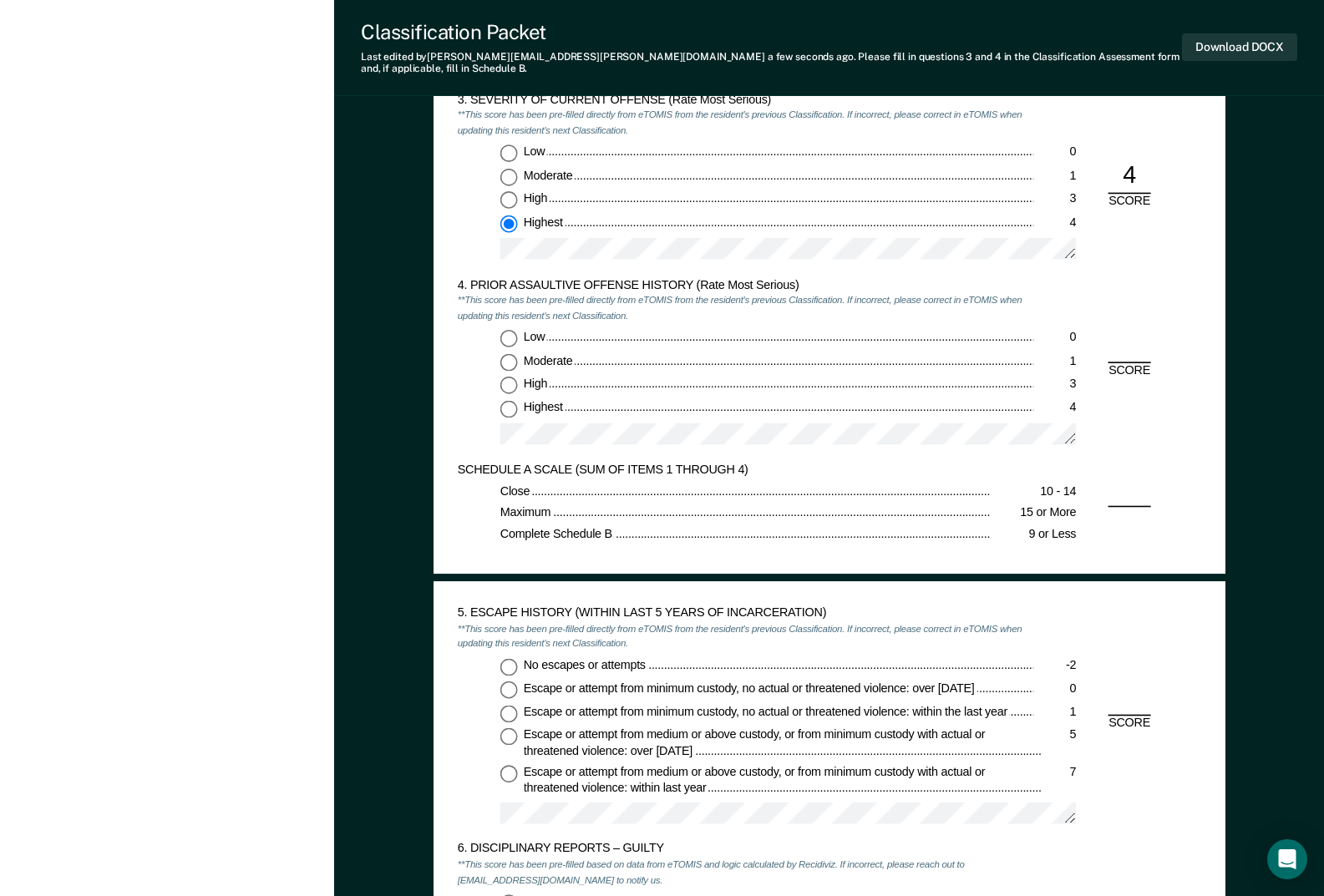 click on "SCHEDULE A SCALE (SUM OF ITEMS 1 THROUGH 4) Close 10 - 14 Maximum 15 or More Complete Schedule B 9 or Less" at bounding box center [829, 505] 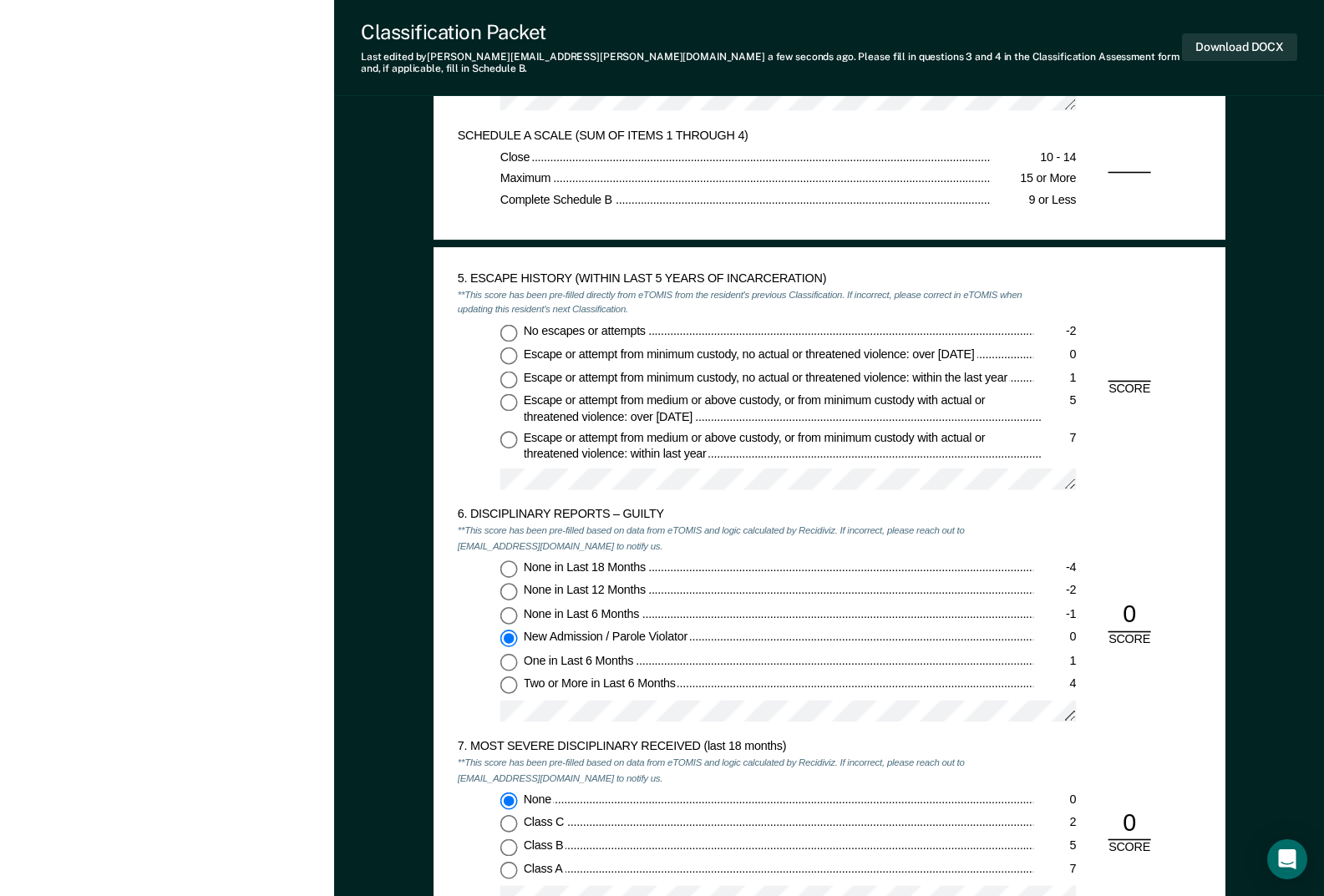 click on "No escapes or attempts -2" at bounding box center (508, 332) 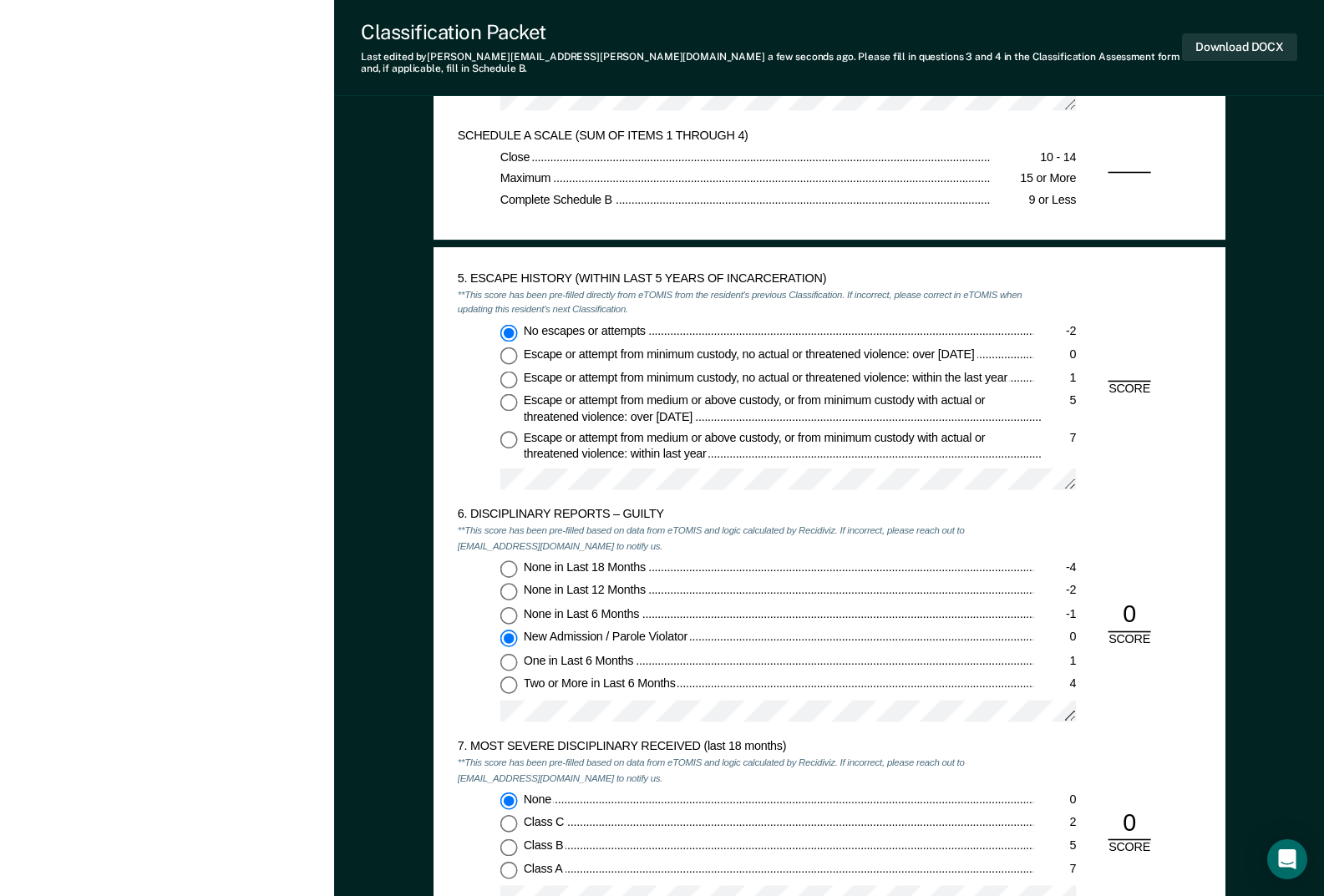 type on "x" 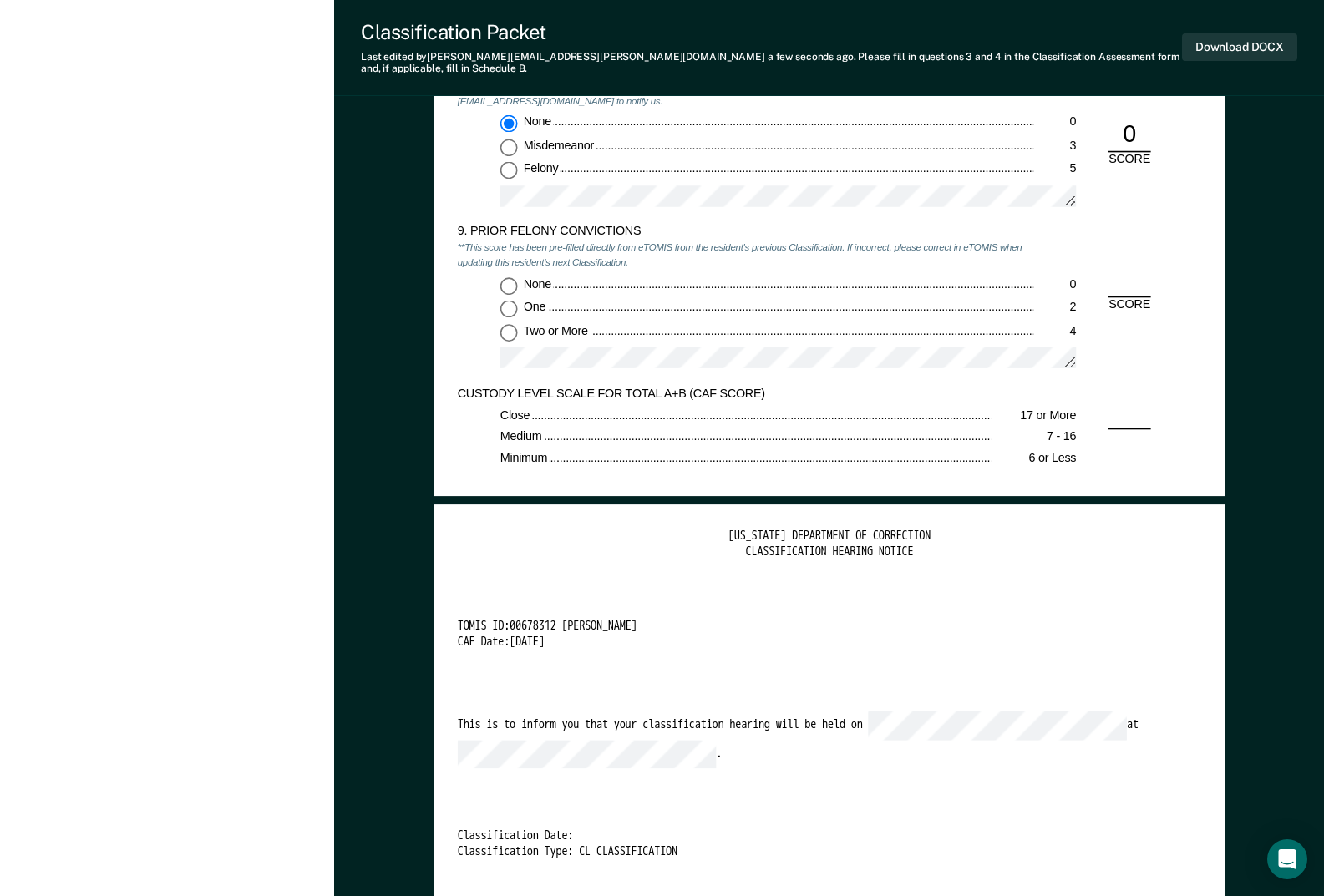 scroll, scrollTop: 2839, scrollLeft: 0, axis: vertical 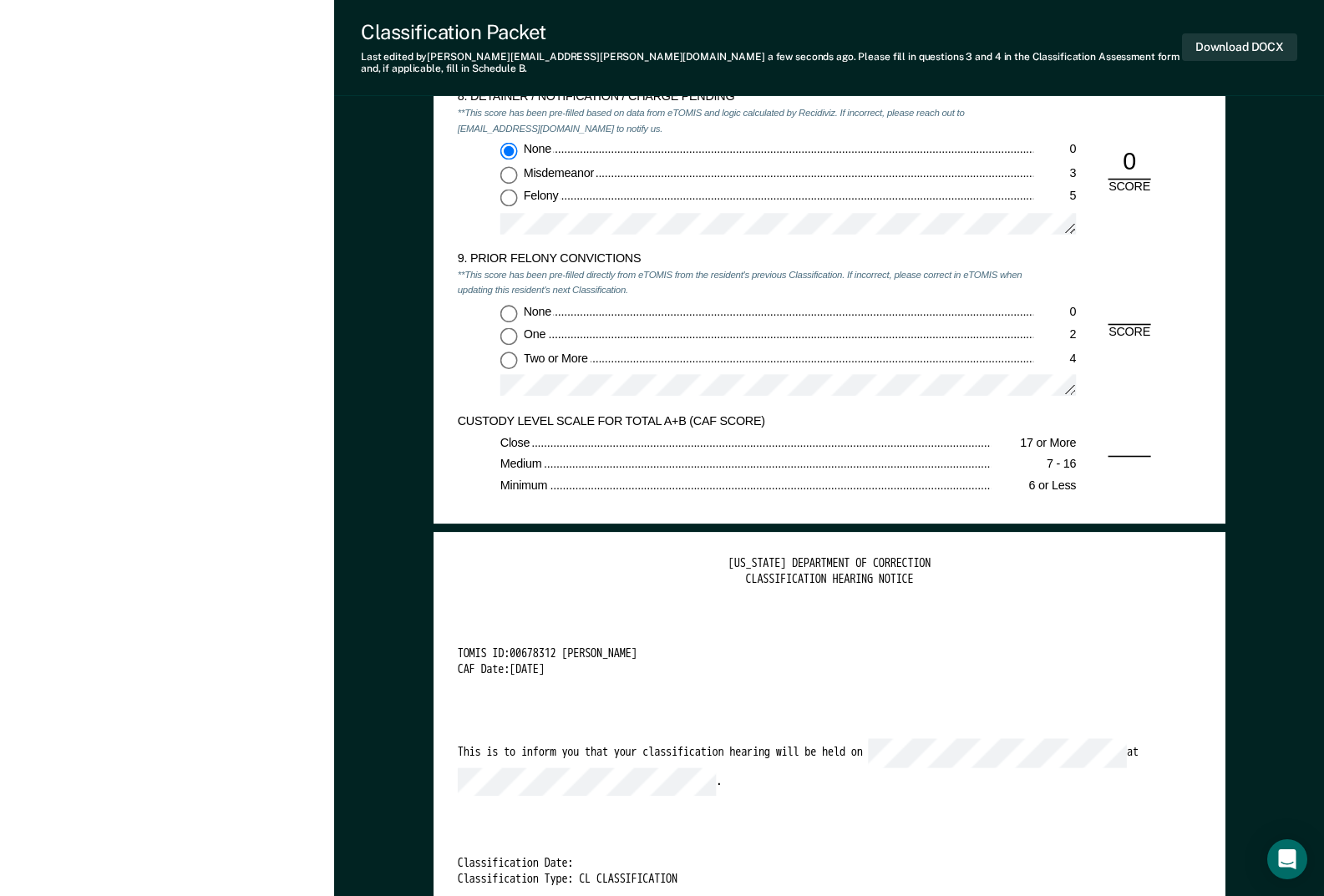 click on "None 0" at bounding box center (508, 313) 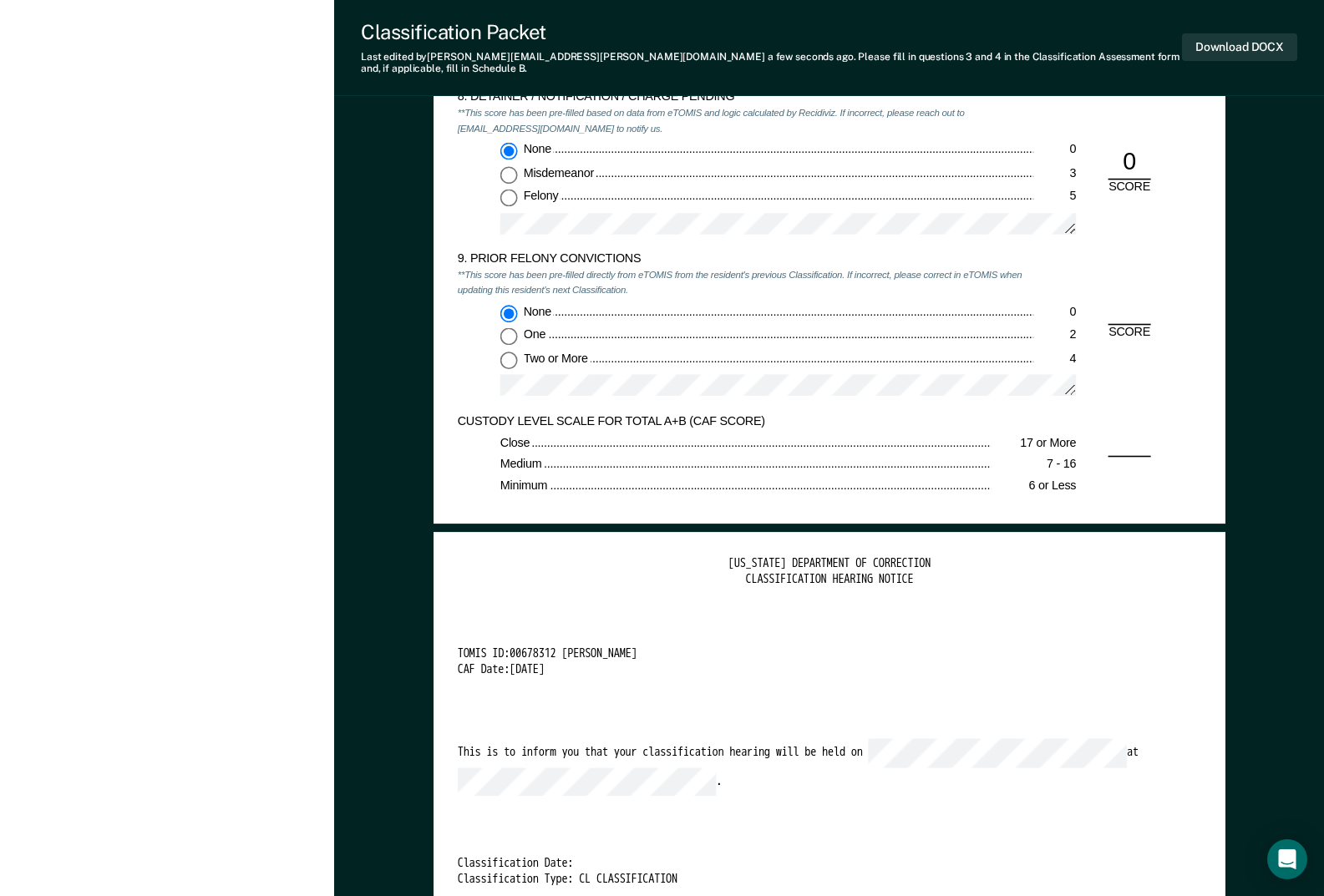 type on "x" 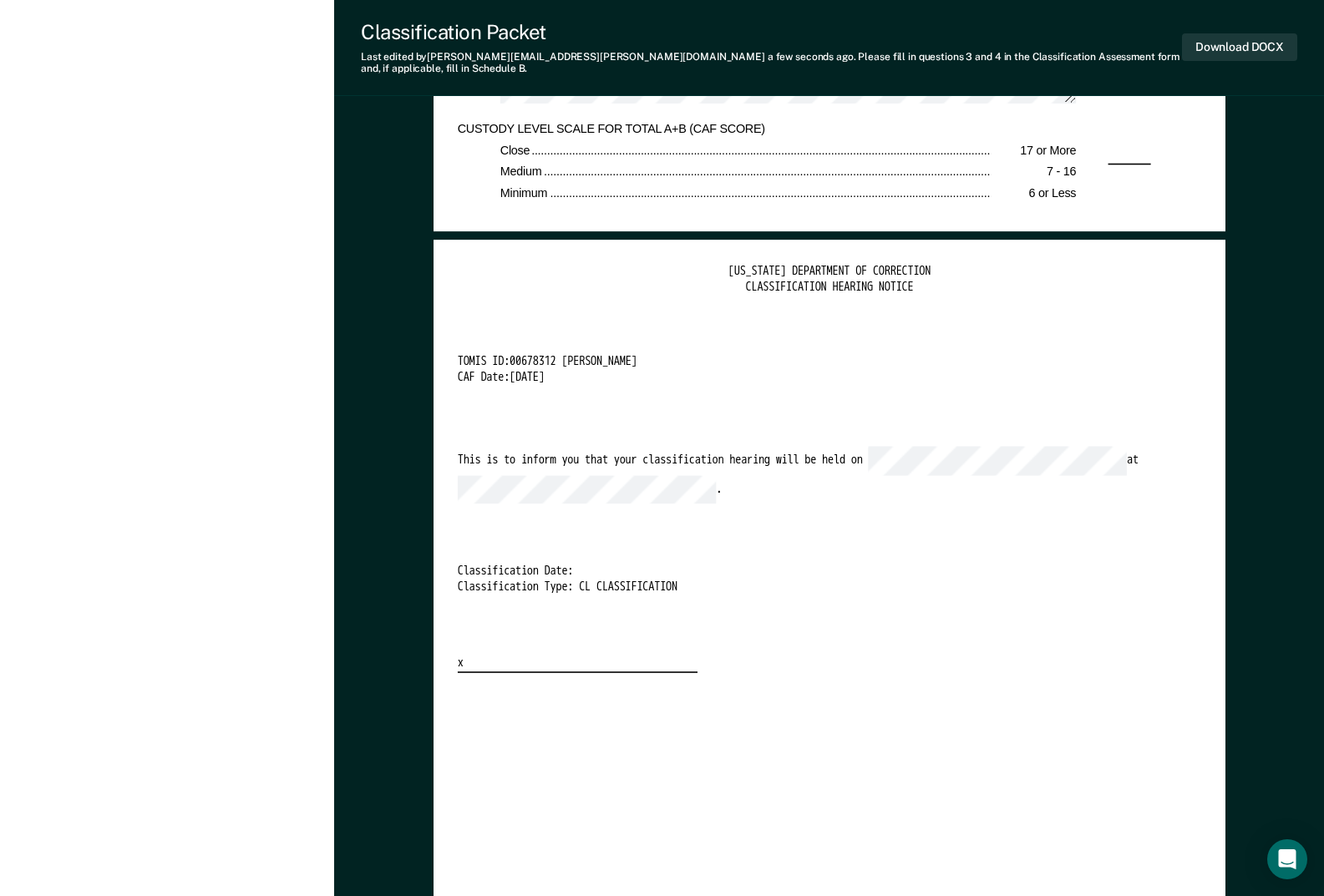 scroll, scrollTop: 3257, scrollLeft: 0, axis: vertical 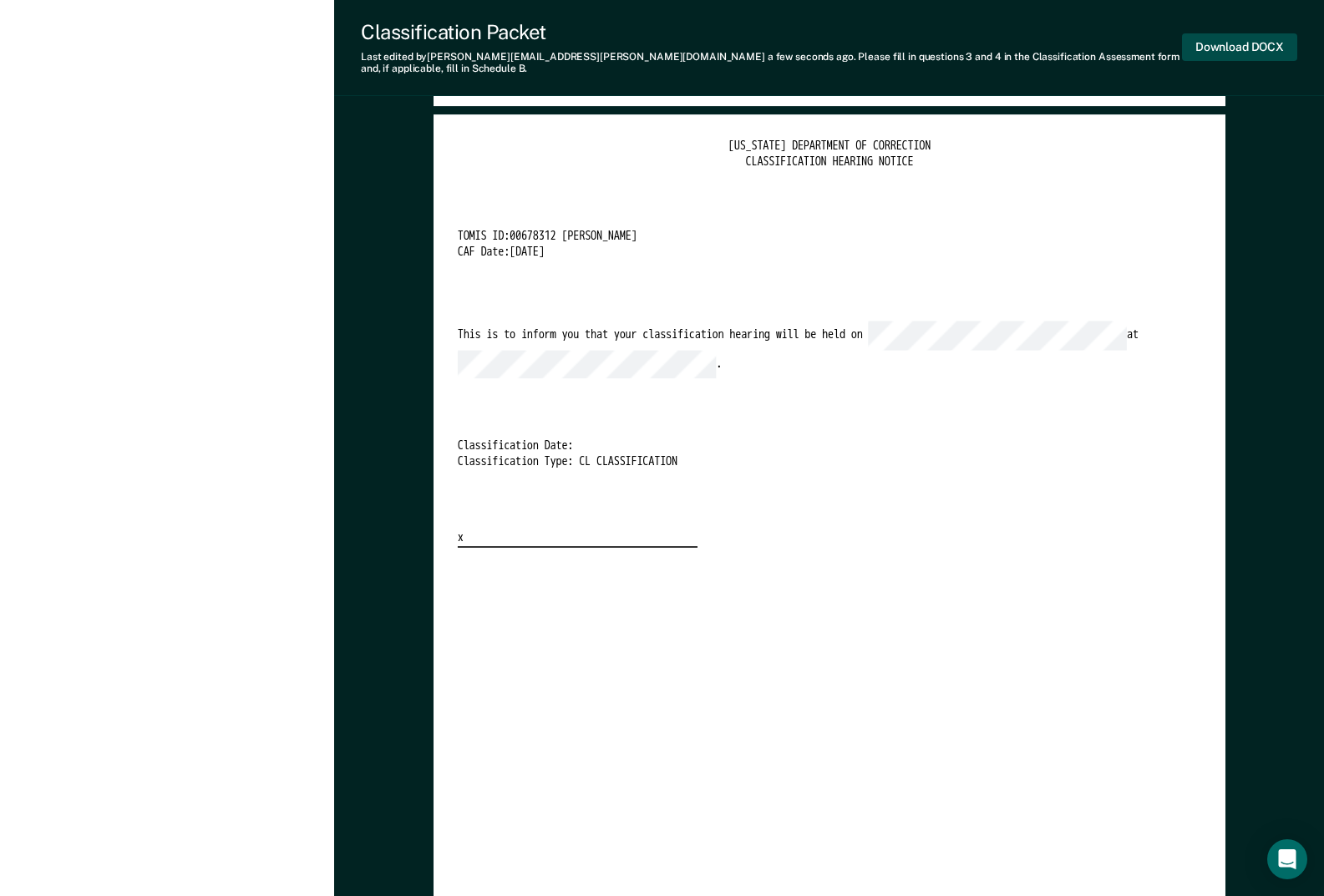 click on "Download DOCX" at bounding box center (1240, 47) 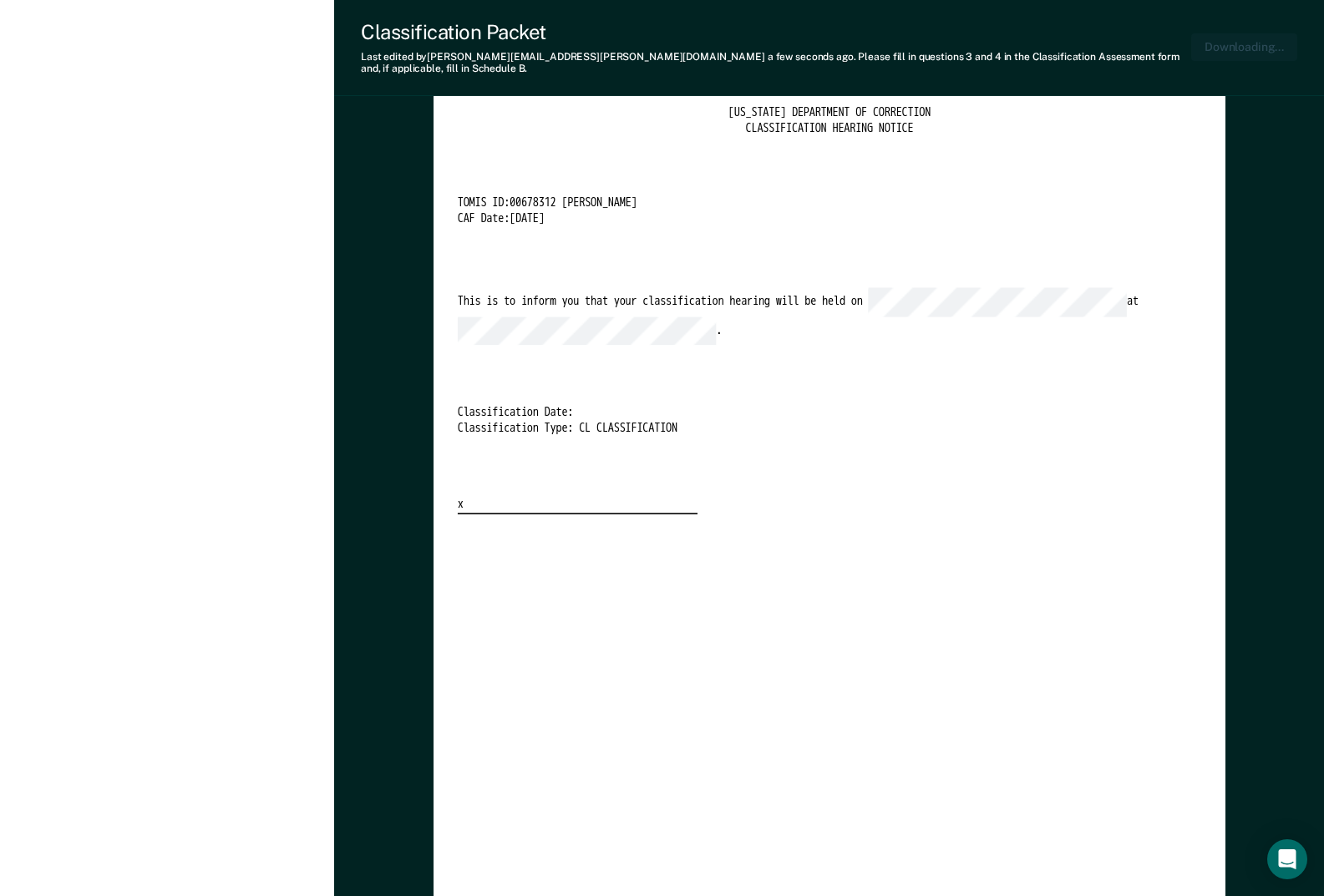 type on "x" 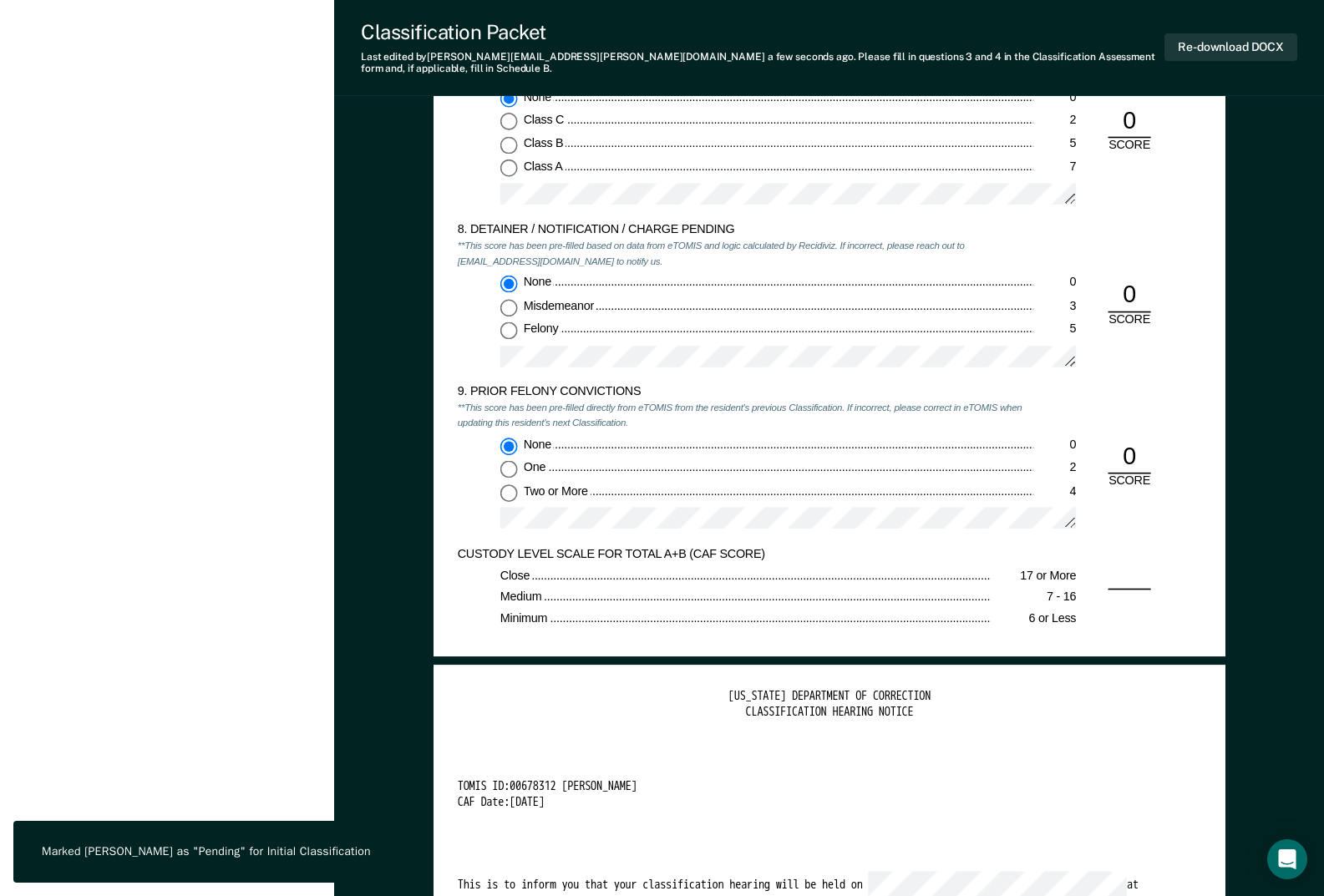 scroll, scrollTop: 2672, scrollLeft: 0, axis: vertical 